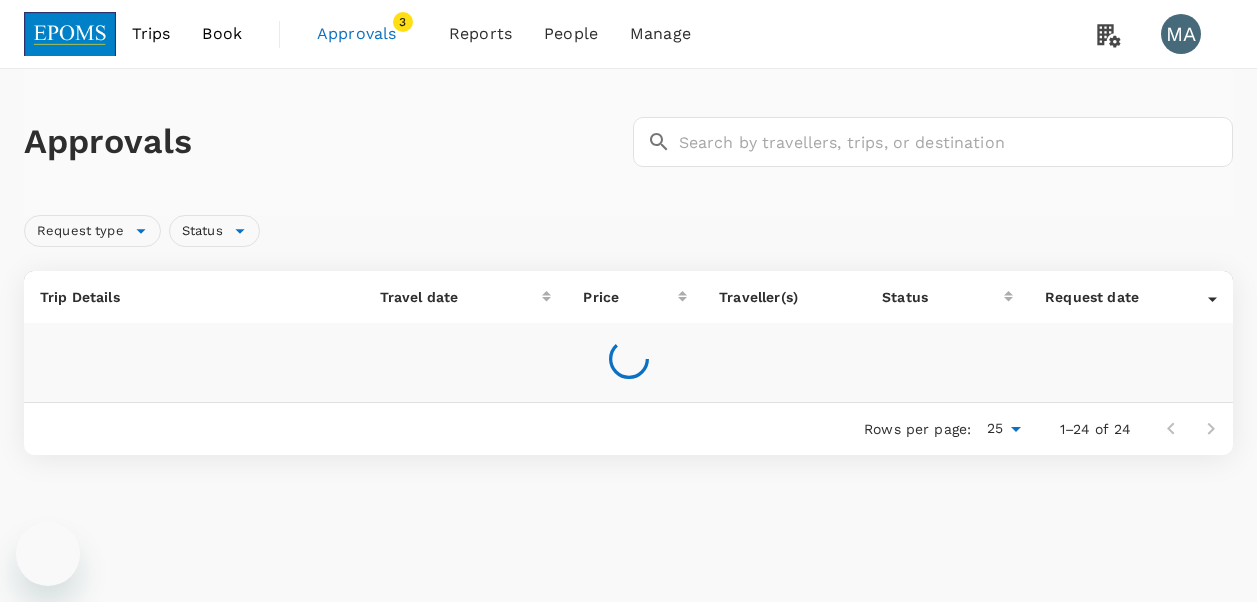 scroll, scrollTop: 0, scrollLeft: 0, axis: both 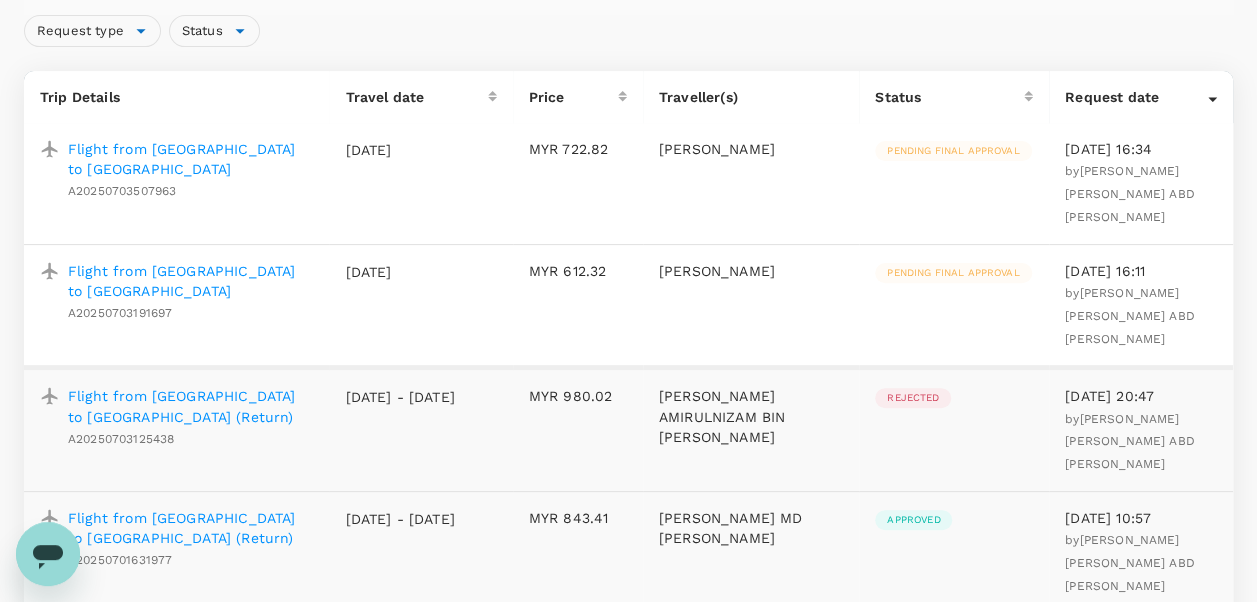 click on "Flight from [GEOGRAPHIC_DATA] to [GEOGRAPHIC_DATA]" at bounding box center [190, 159] 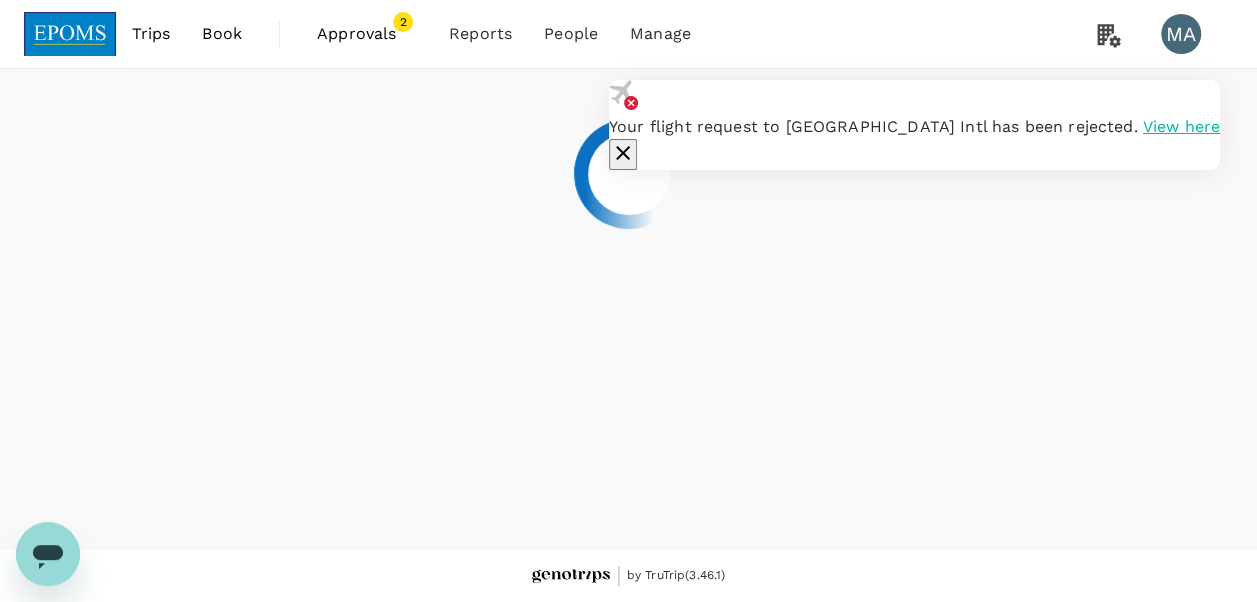 scroll, scrollTop: 0, scrollLeft: 0, axis: both 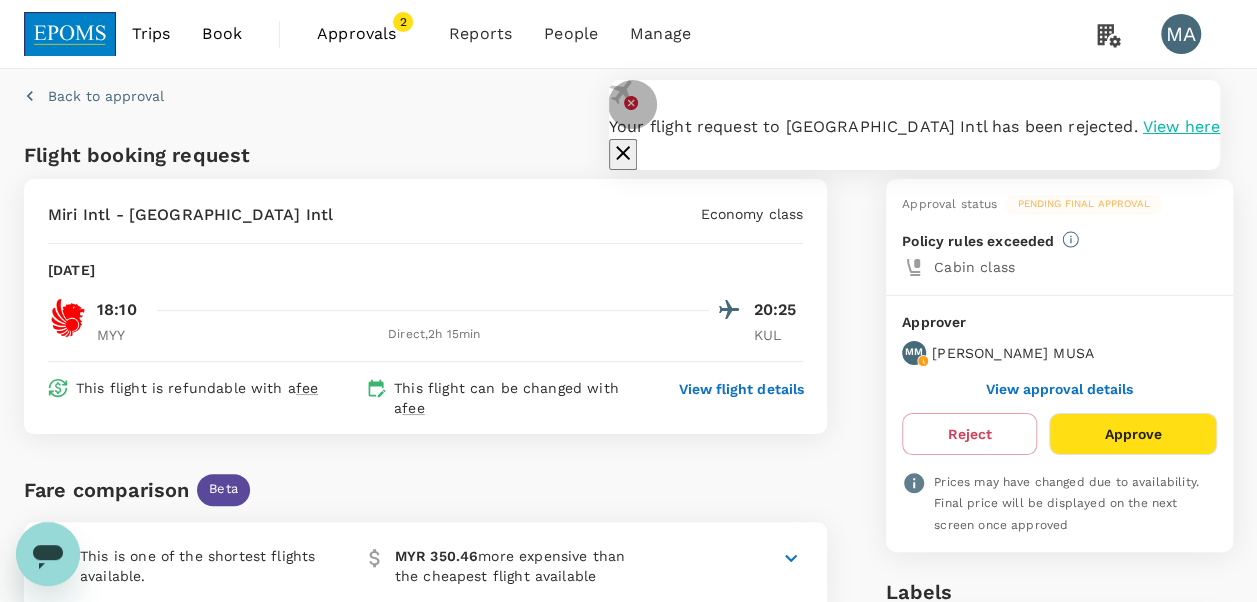 click 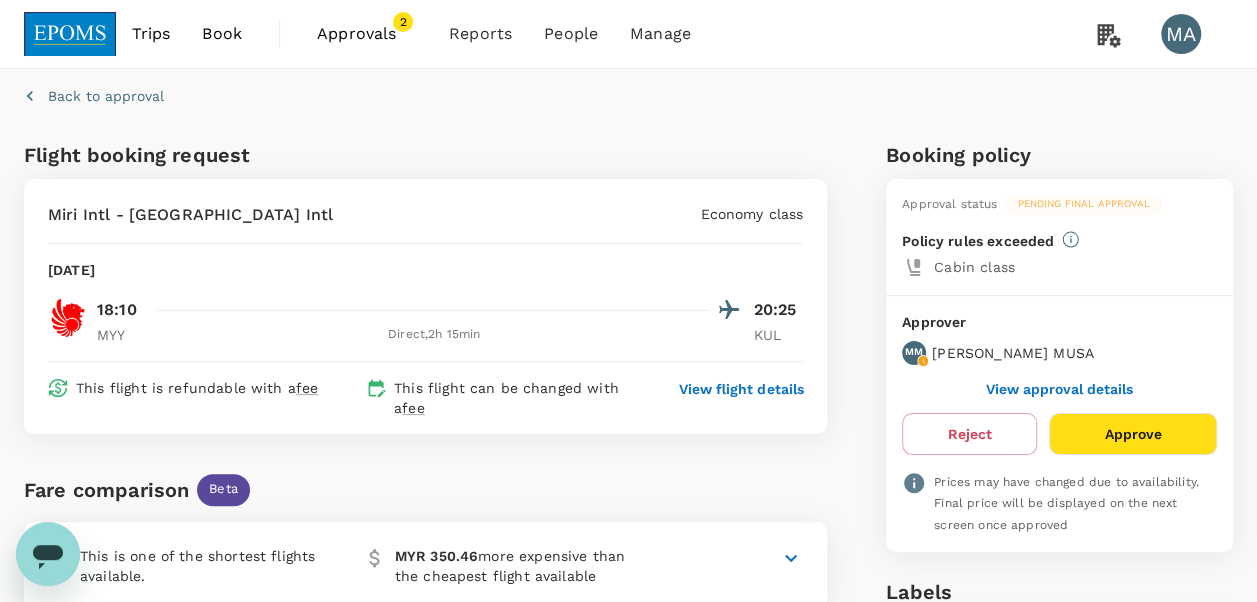 click on "View approval details" at bounding box center [1059, 389] 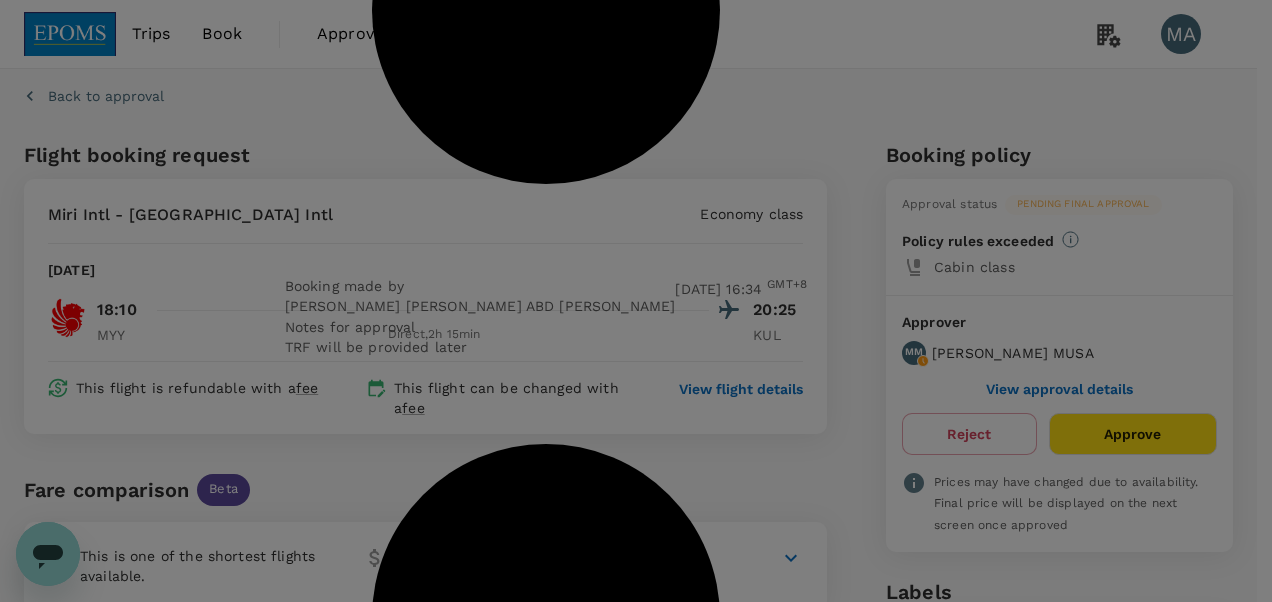 click on "TRF will be provided later" at bounding box center [546, 347] 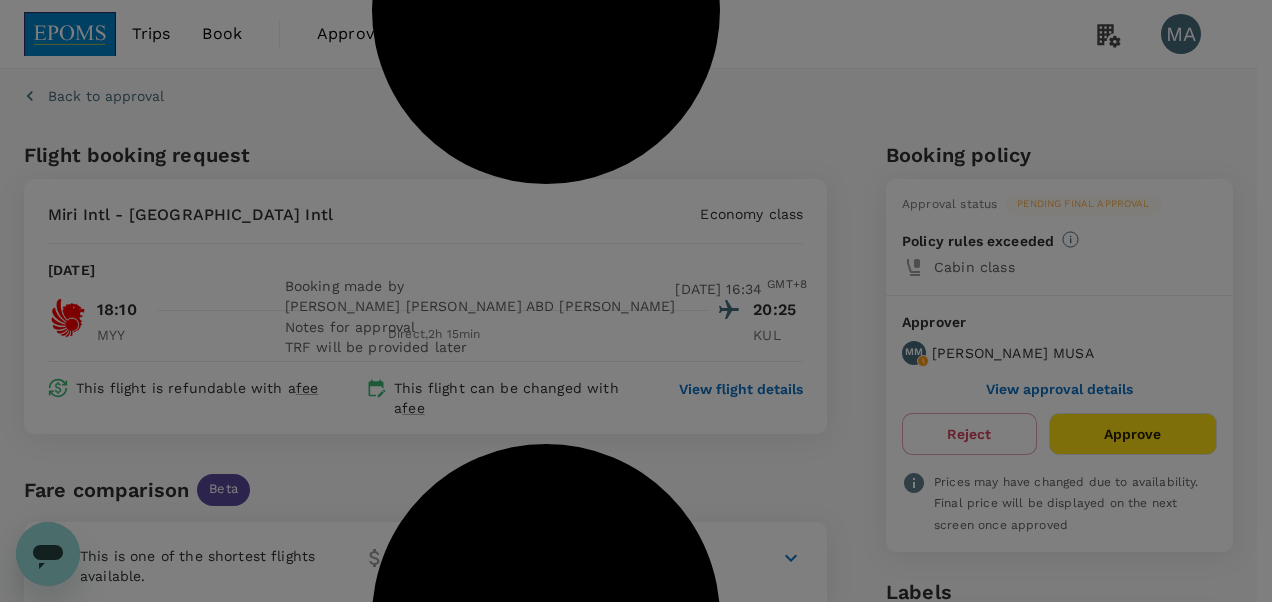 click 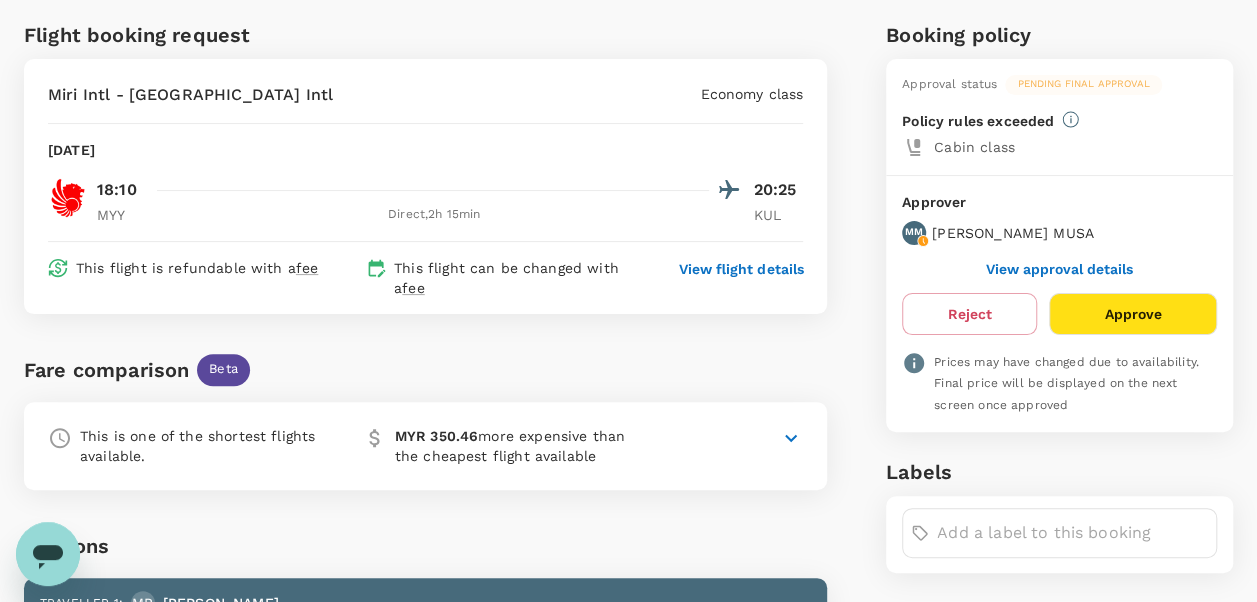 scroll, scrollTop: 20, scrollLeft: 0, axis: vertical 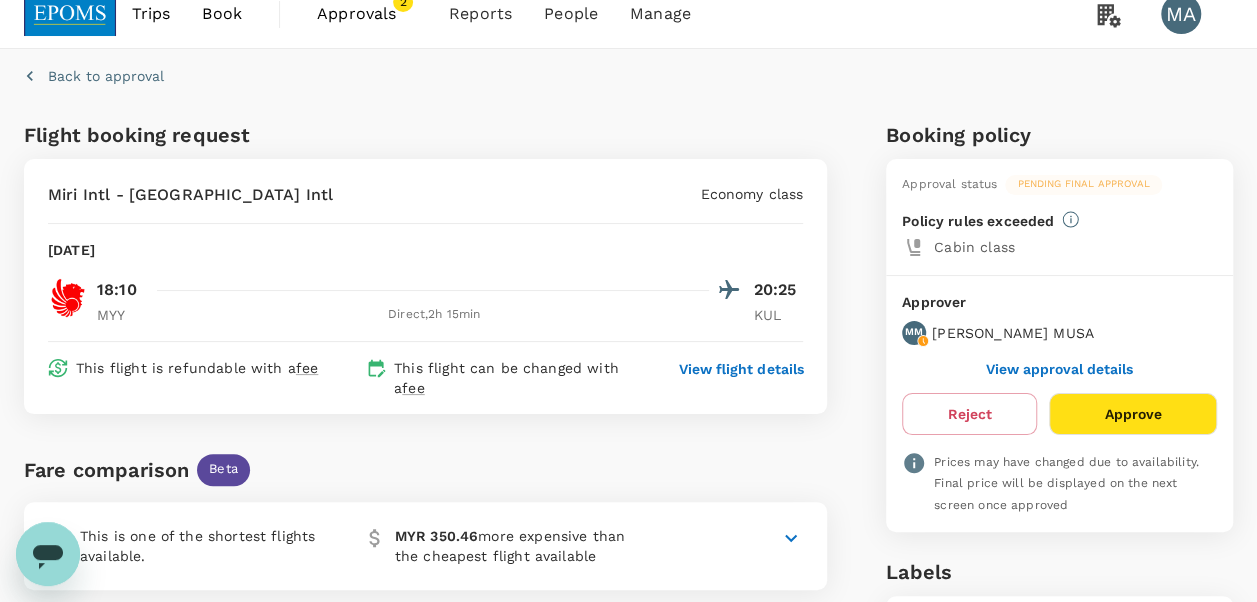 click on "Approvals" at bounding box center [367, 14] 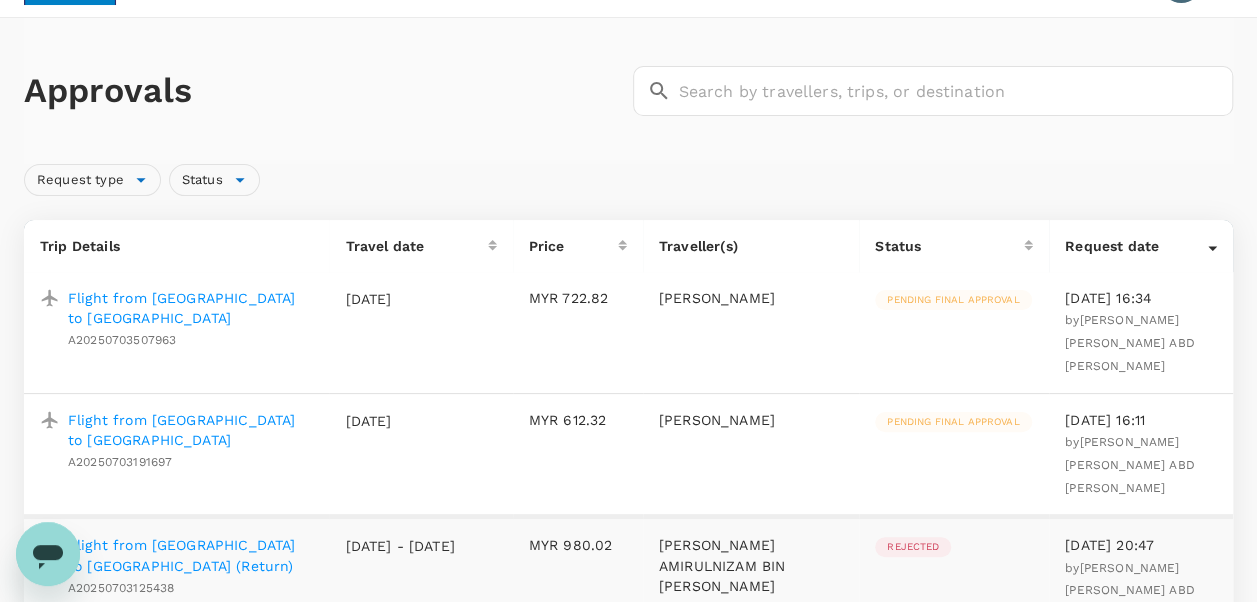 scroll, scrollTop: 151, scrollLeft: 0, axis: vertical 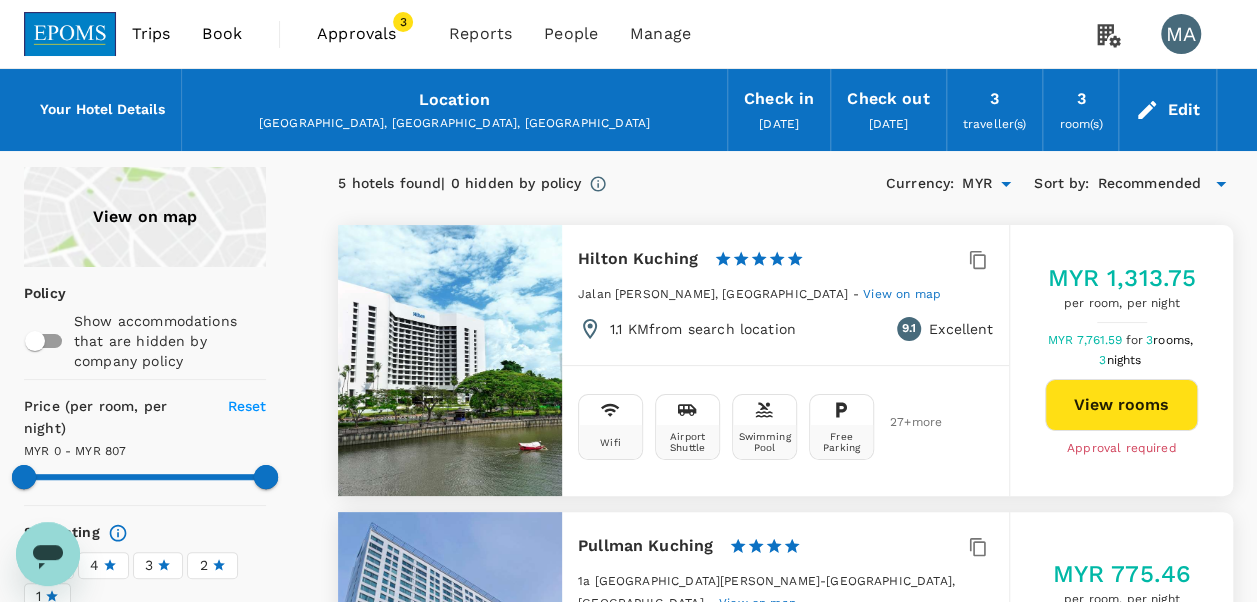 type on "806" 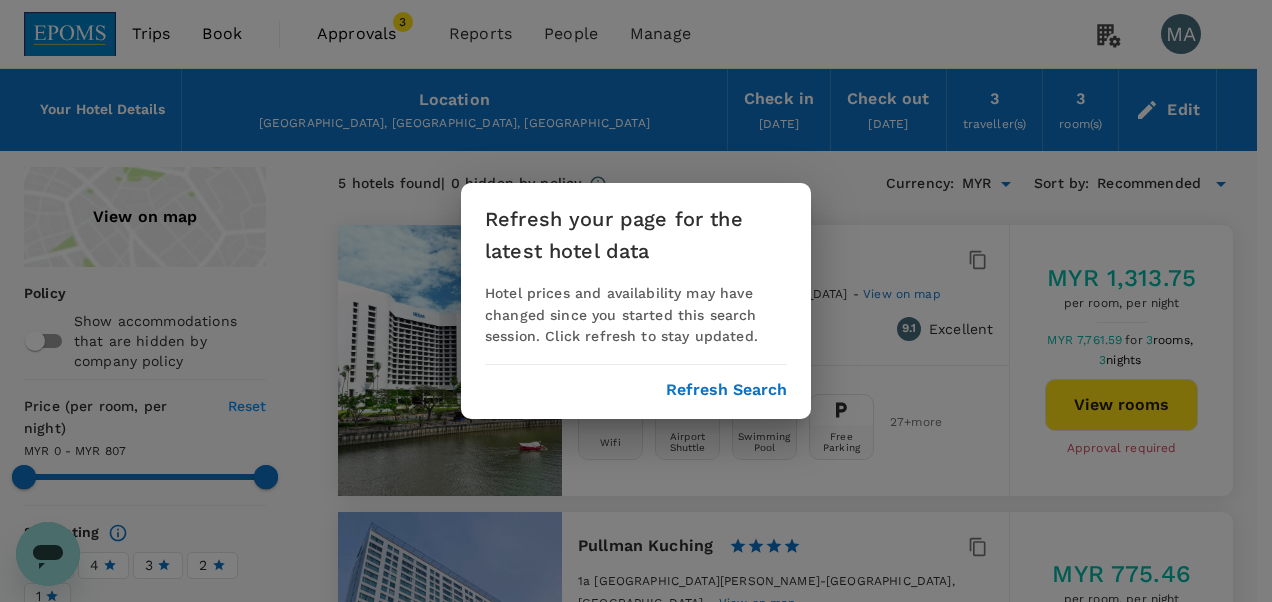 click on "Refresh Search" at bounding box center [726, 390] 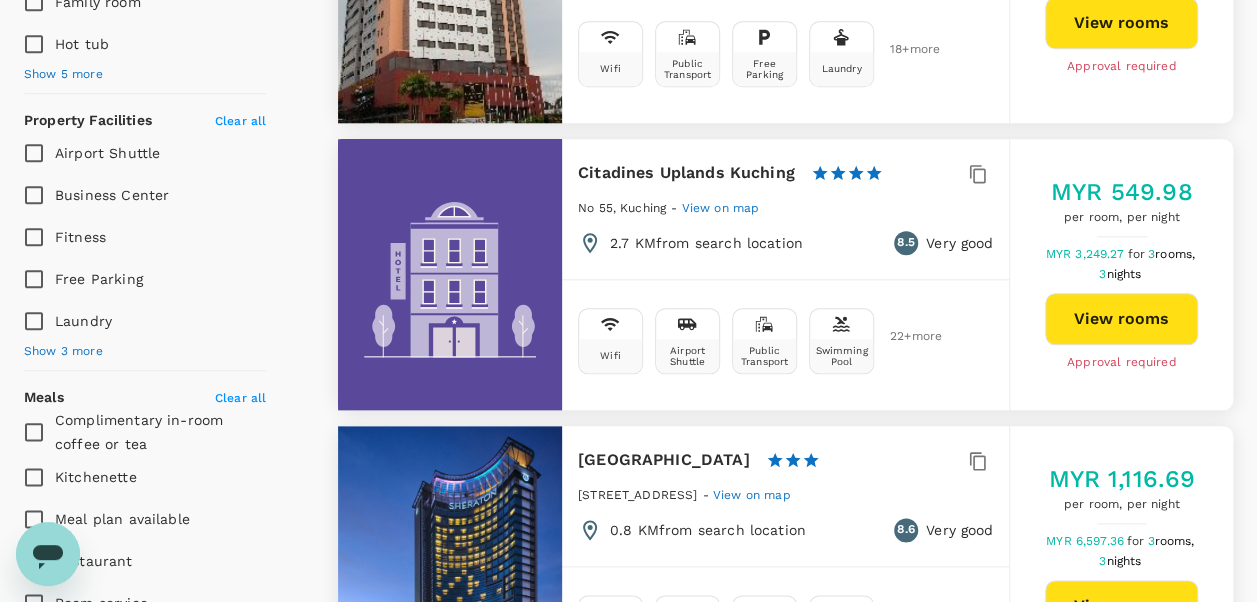 scroll, scrollTop: 929, scrollLeft: 0, axis: vertical 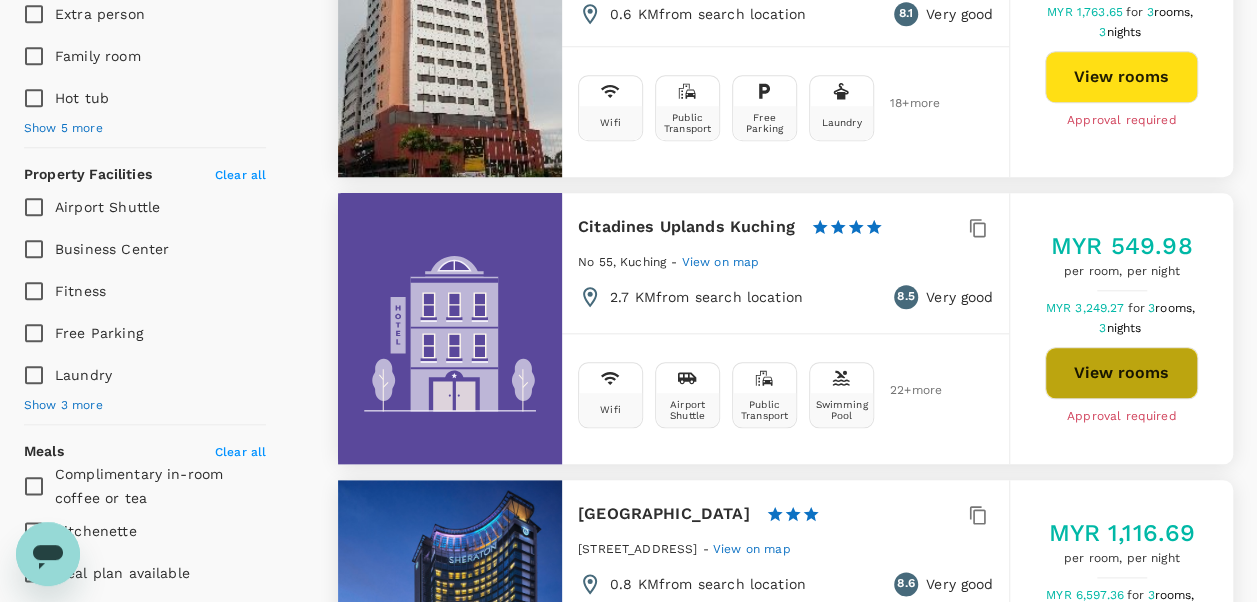 click on "View rooms" at bounding box center [1121, 373] 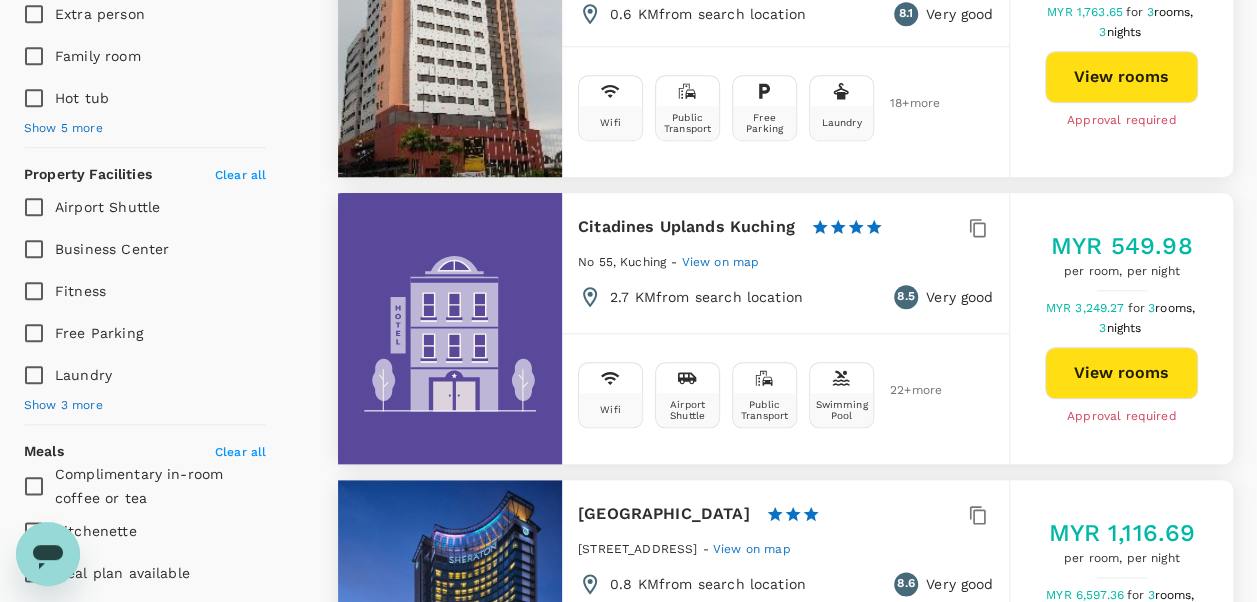 type on "808" 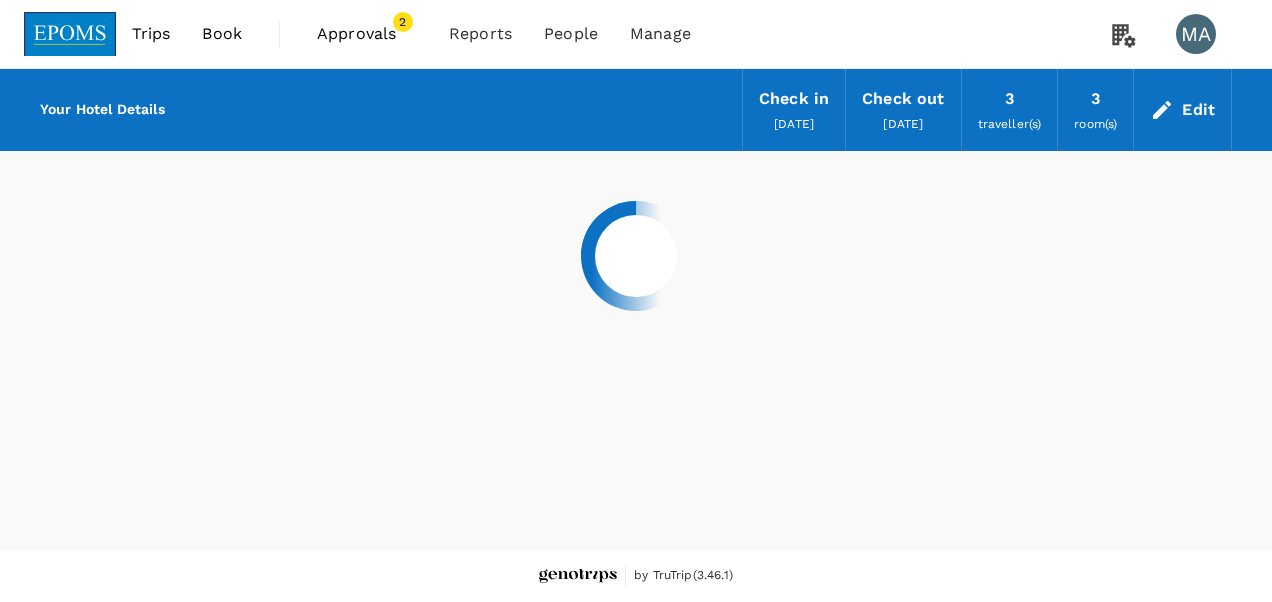 scroll, scrollTop: 0, scrollLeft: 0, axis: both 